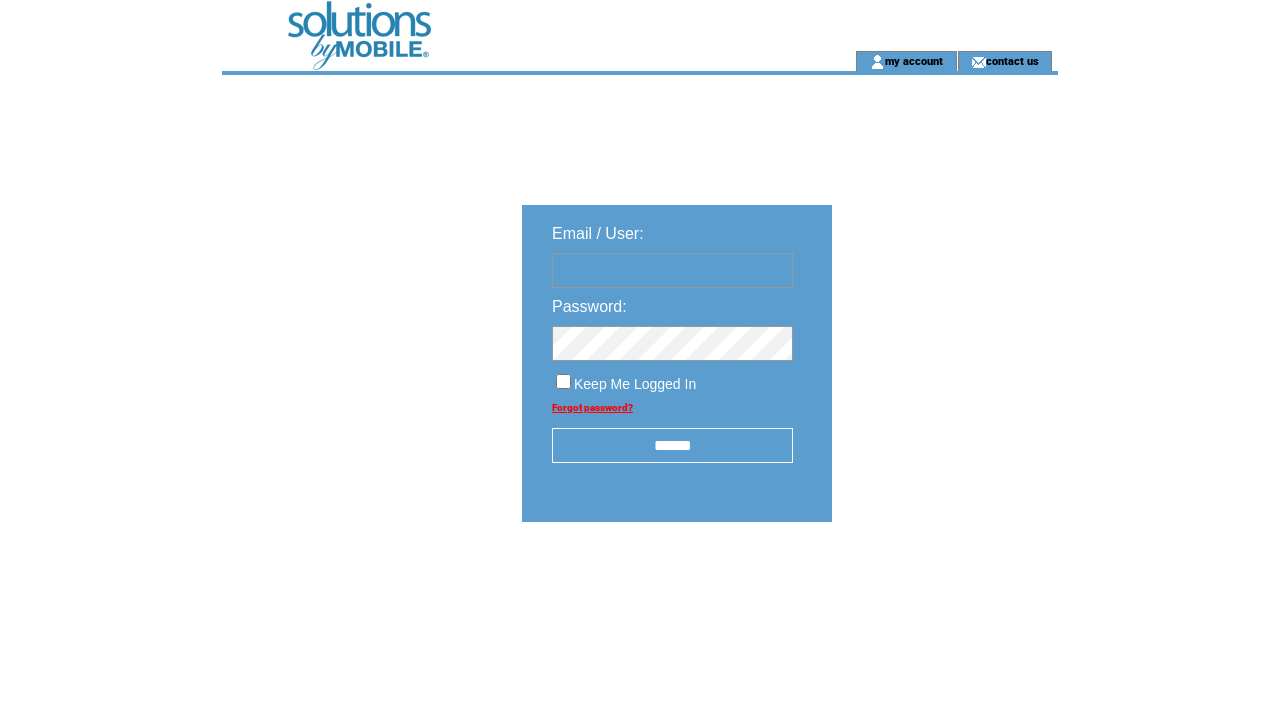 scroll, scrollTop: 0, scrollLeft: 0, axis: both 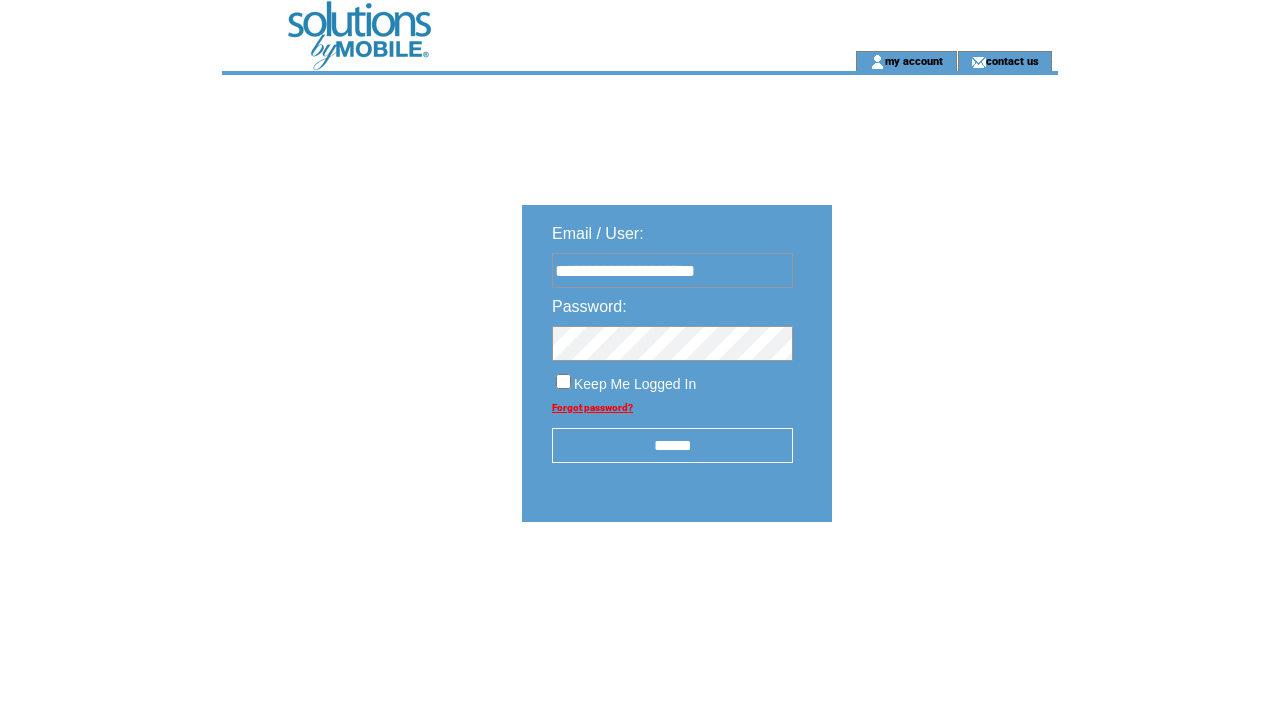click on "******" at bounding box center [672, 445] 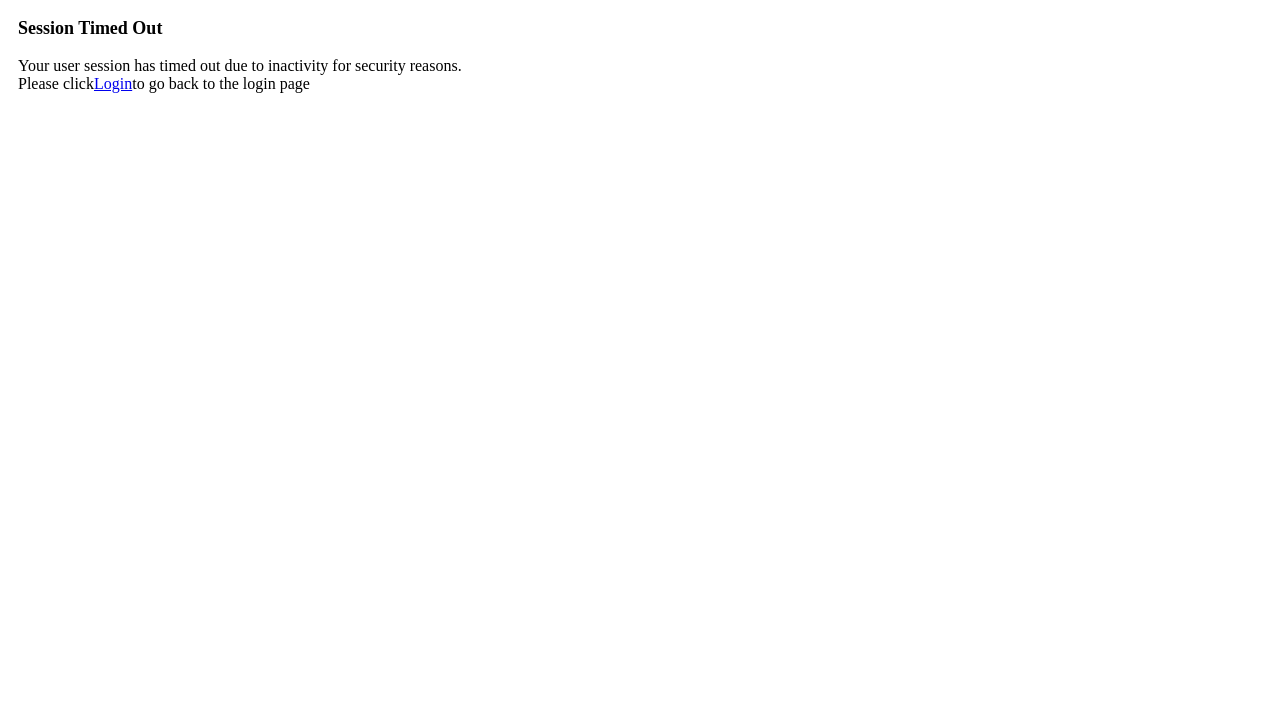scroll, scrollTop: 0, scrollLeft: 0, axis: both 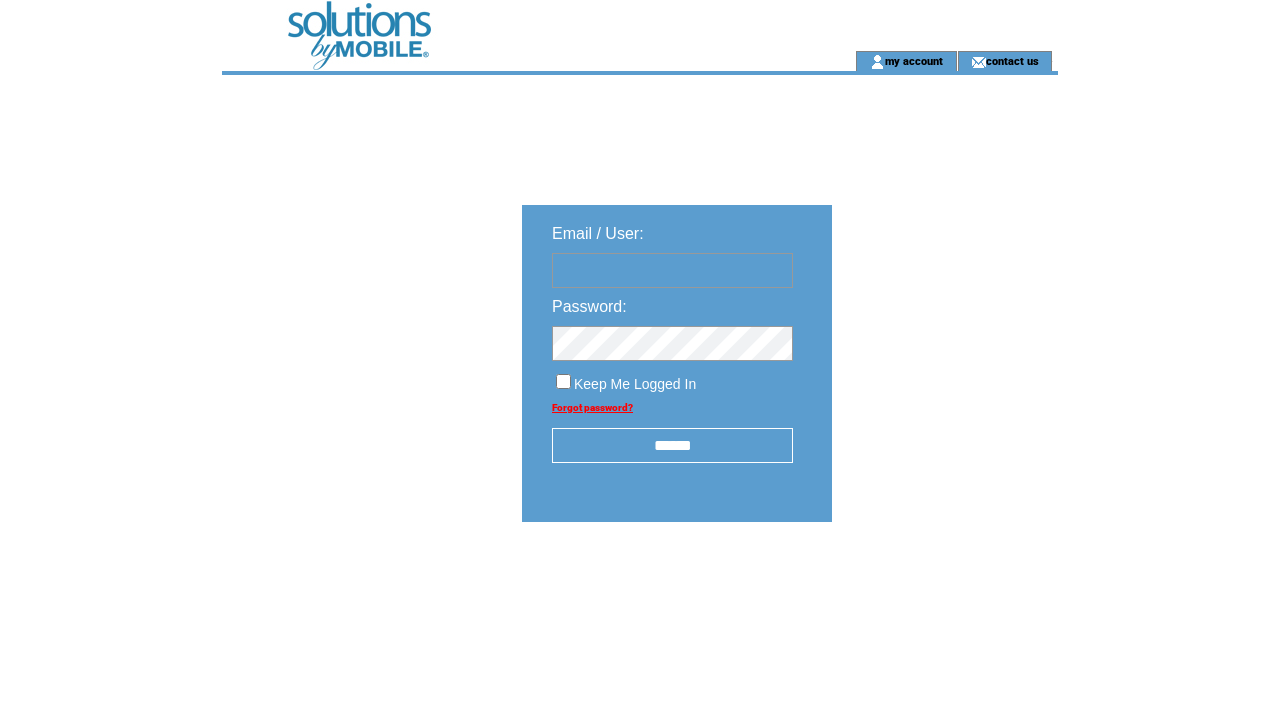 type on "**********" 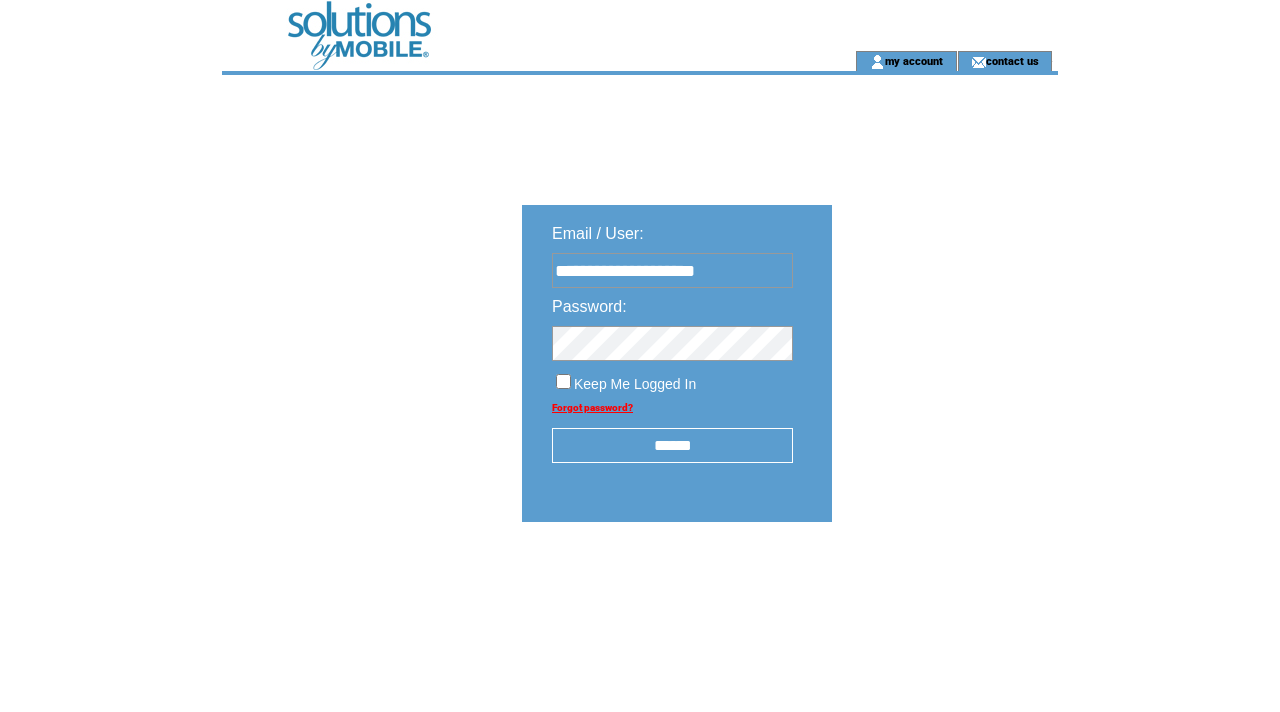 click on "******" at bounding box center (672, 445) 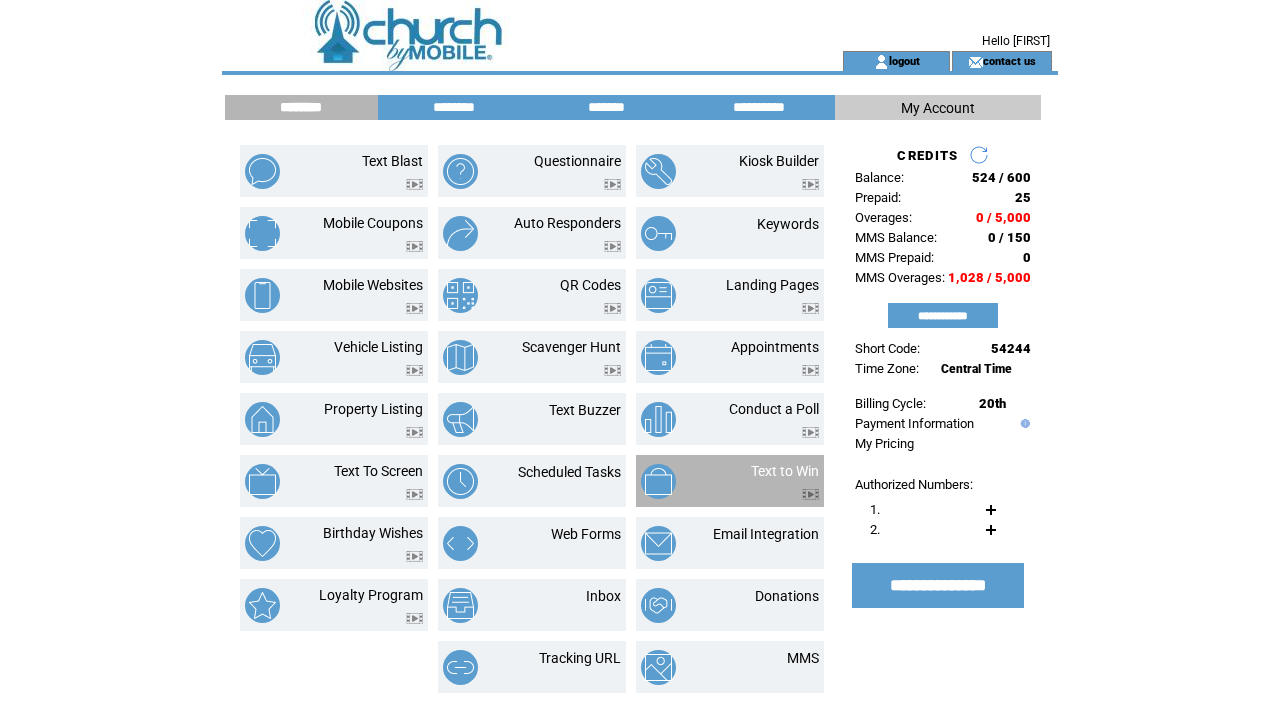 scroll, scrollTop: 0, scrollLeft: 0, axis: both 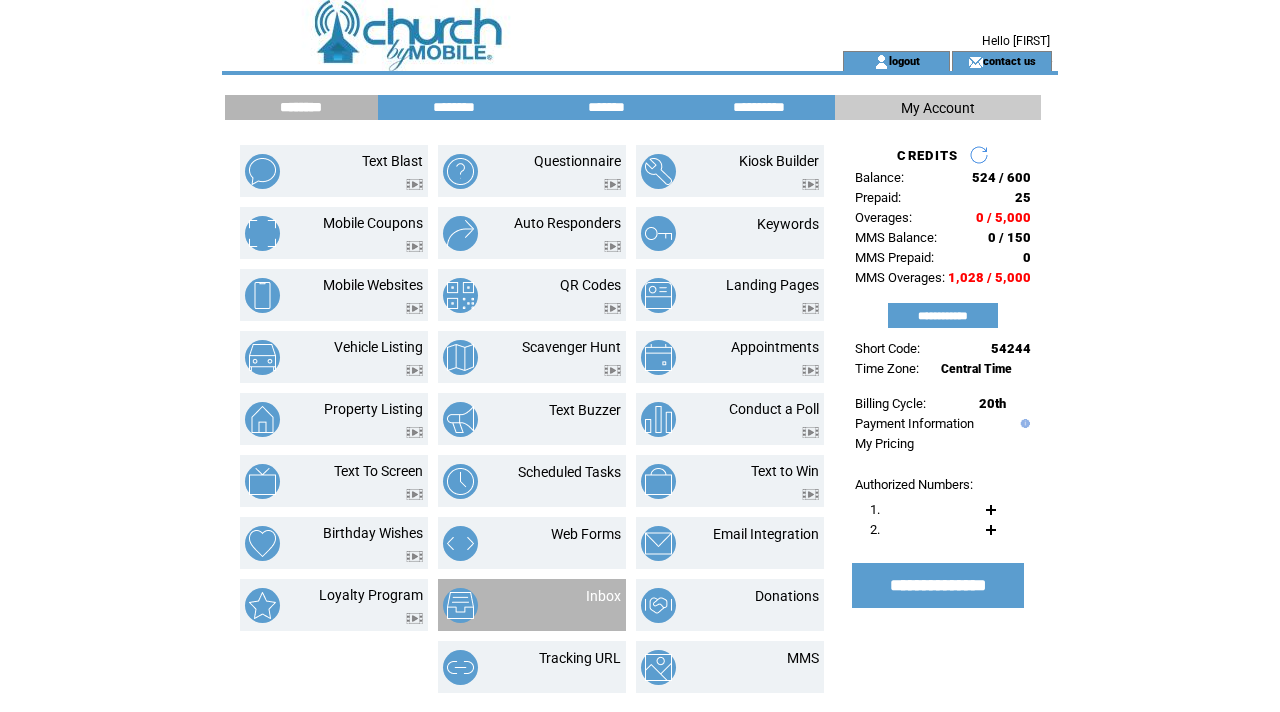 click on "Inbox" at bounding box center (579, 605) 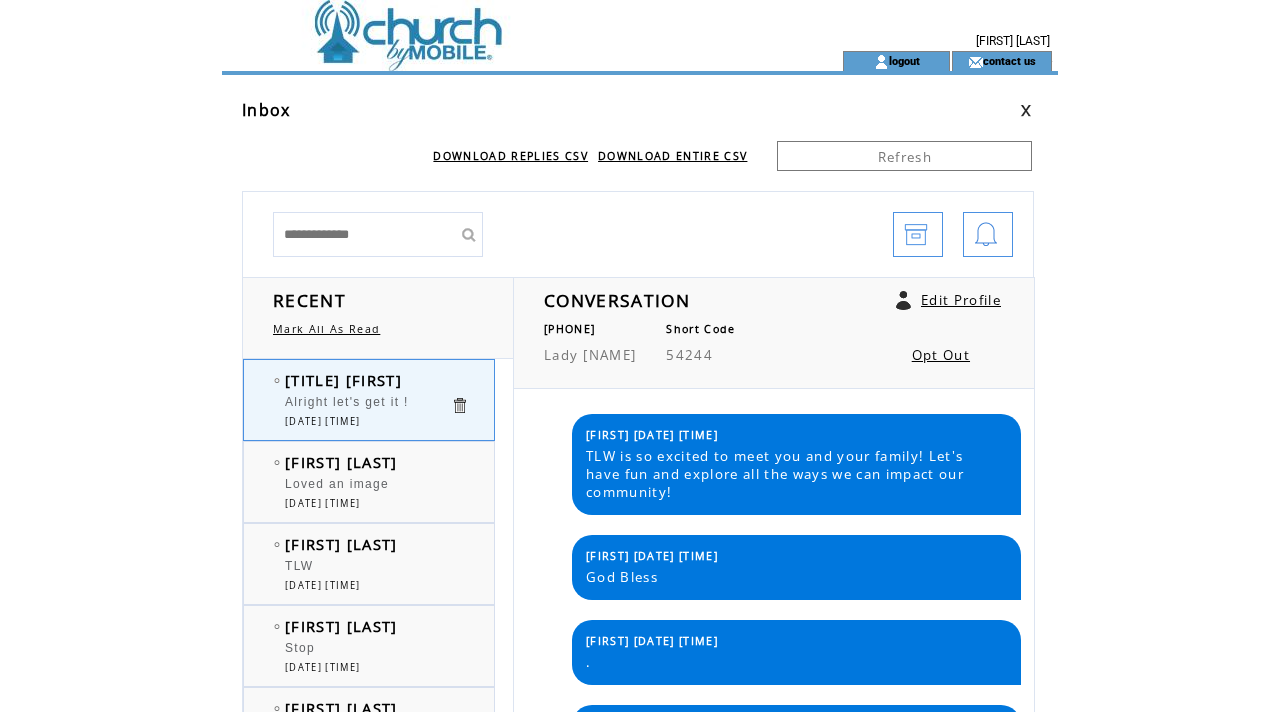 scroll, scrollTop: 0, scrollLeft: 0, axis: both 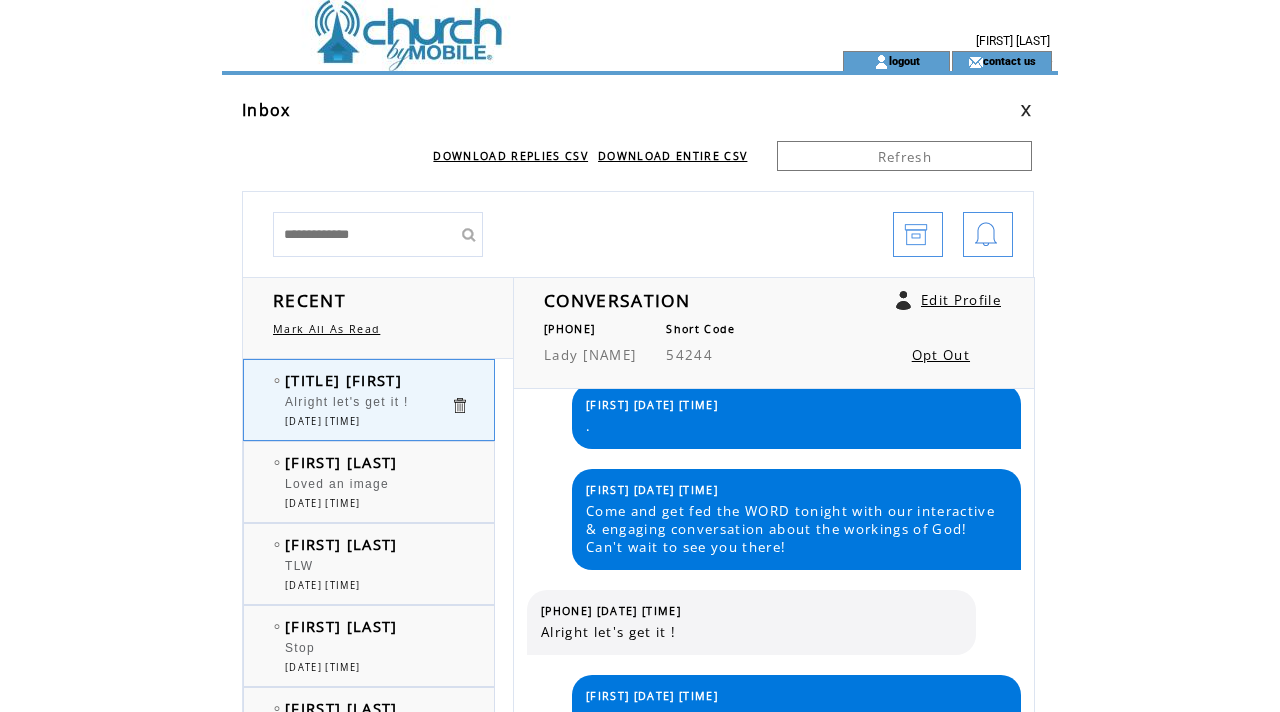 click at bounding box center [496, 25] 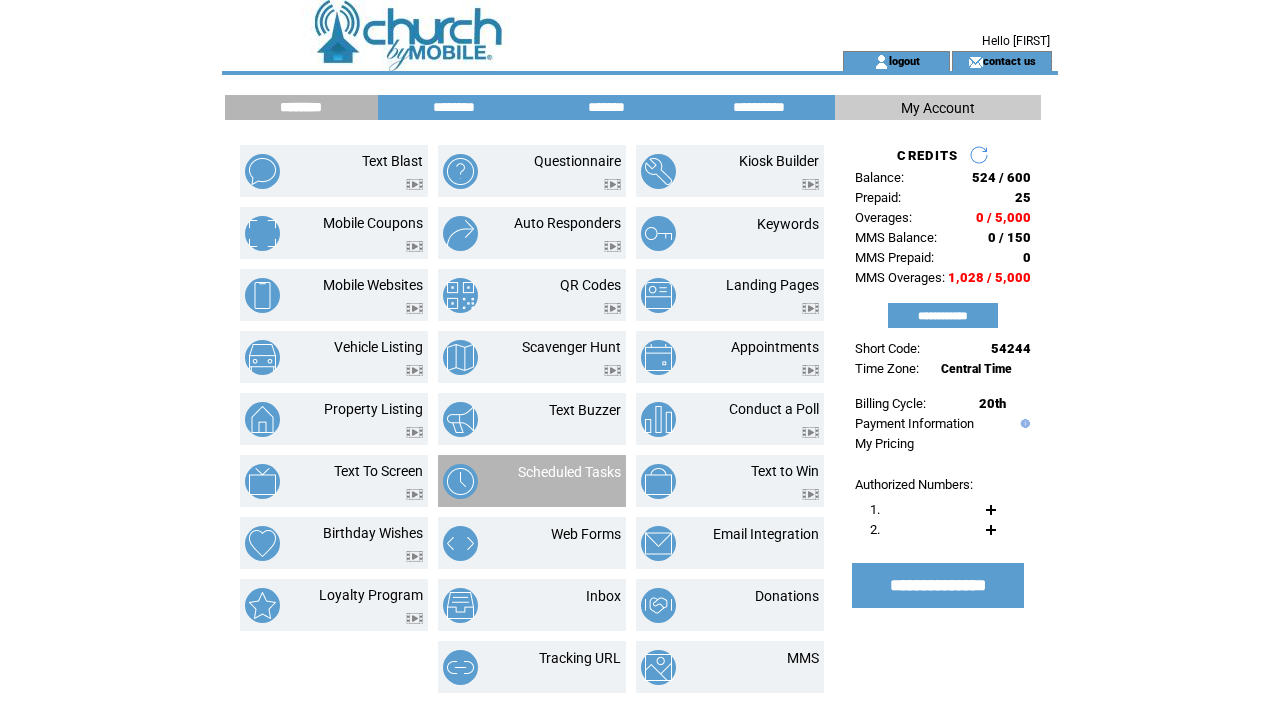 scroll, scrollTop: 0, scrollLeft: 0, axis: both 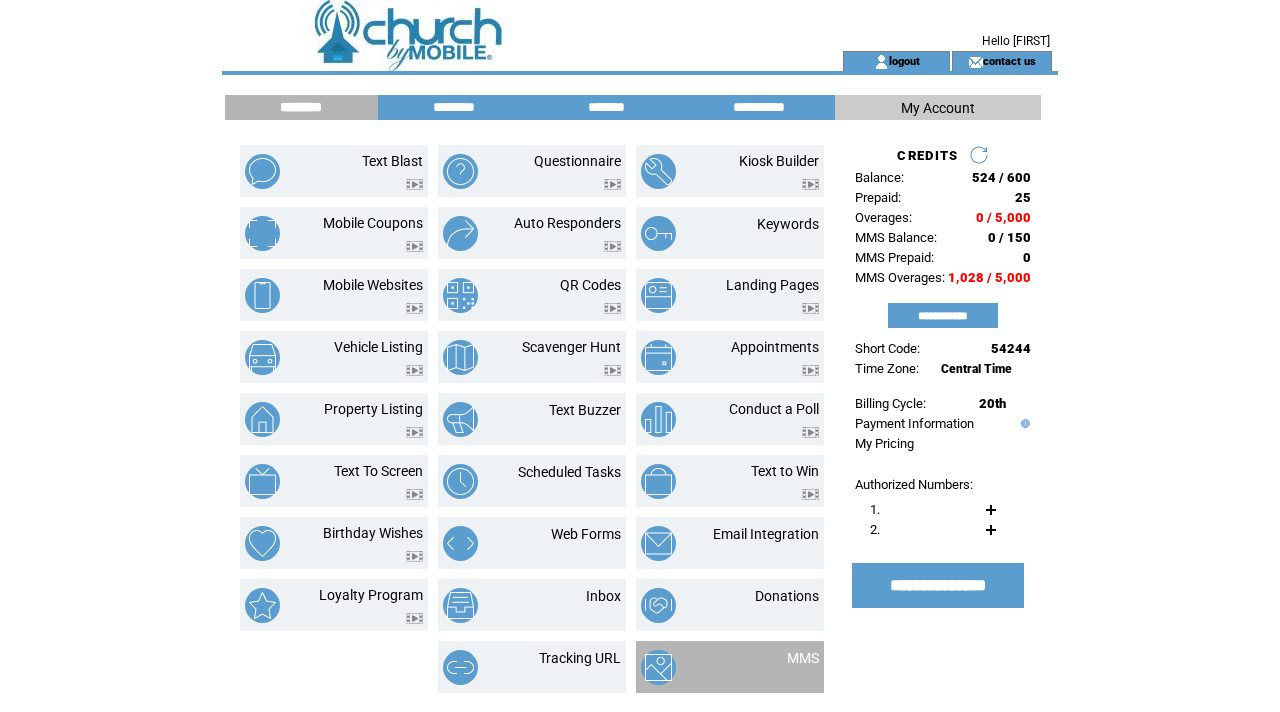 click on "MMS" at bounding box center (730, 667) 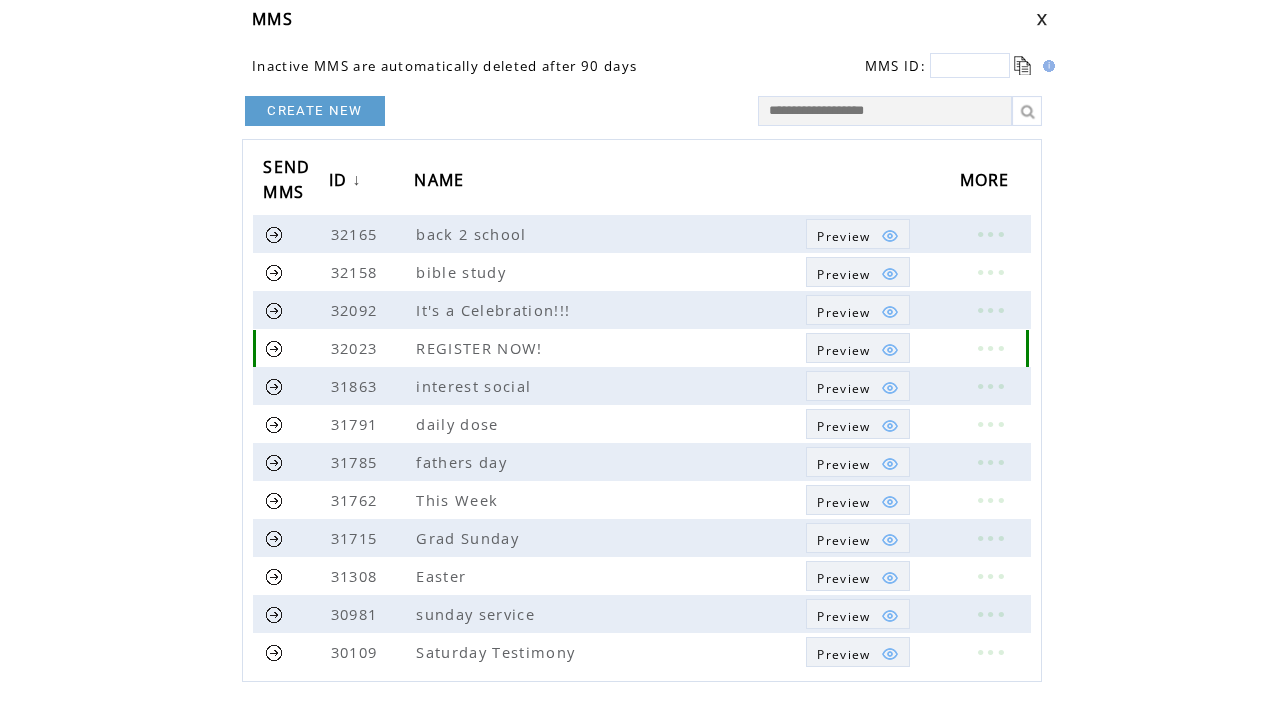 scroll, scrollTop: 90, scrollLeft: 0, axis: vertical 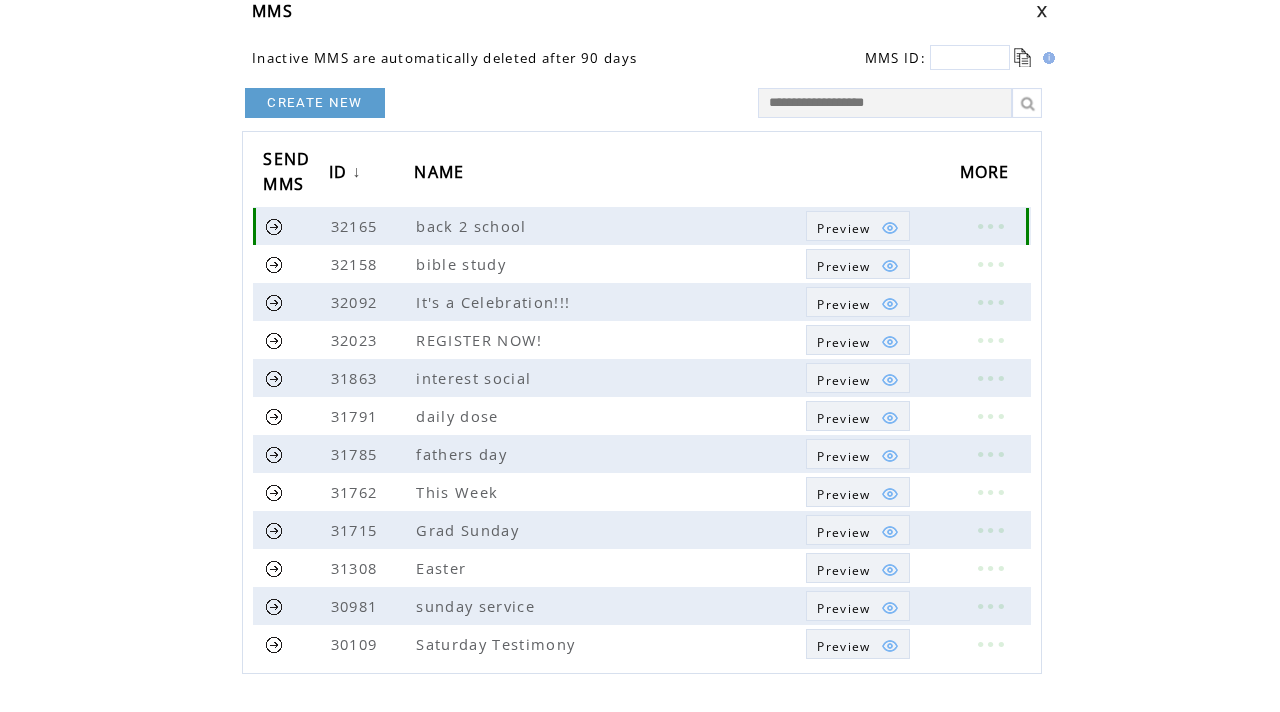 click at bounding box center [274, 226] 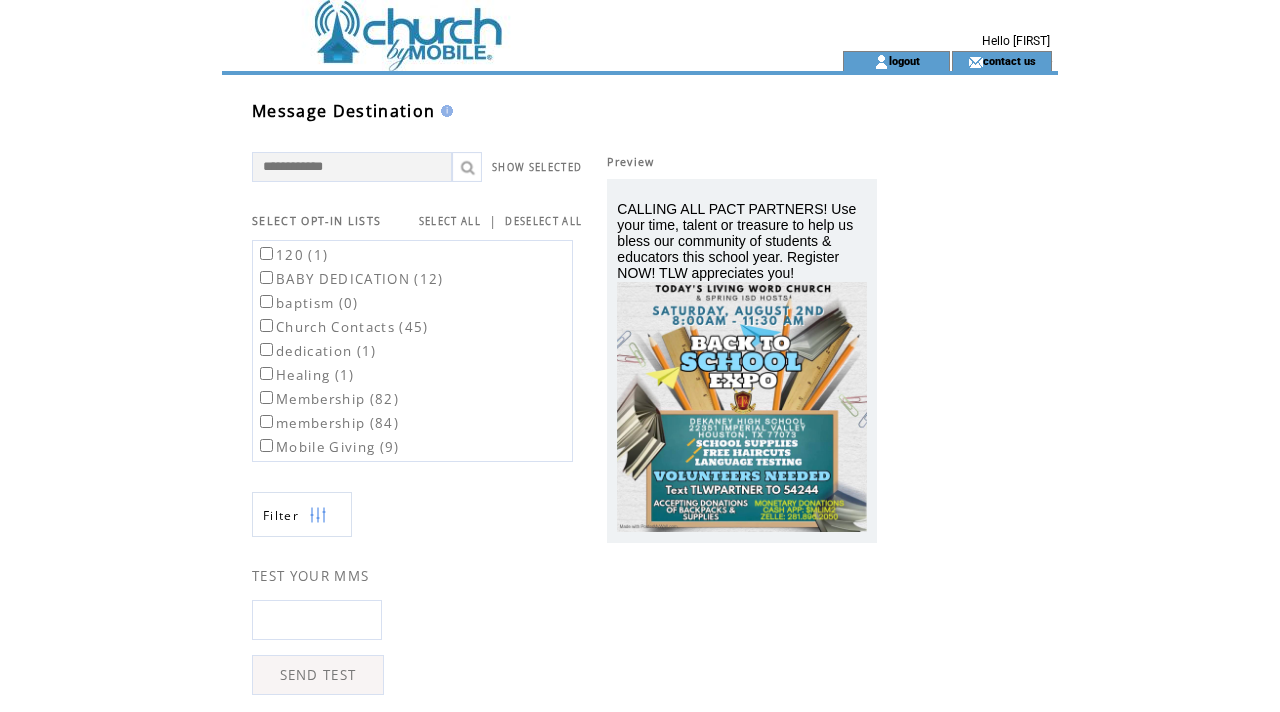 scroll, scrollTop: 0, scrollLeft: 0, axis: both 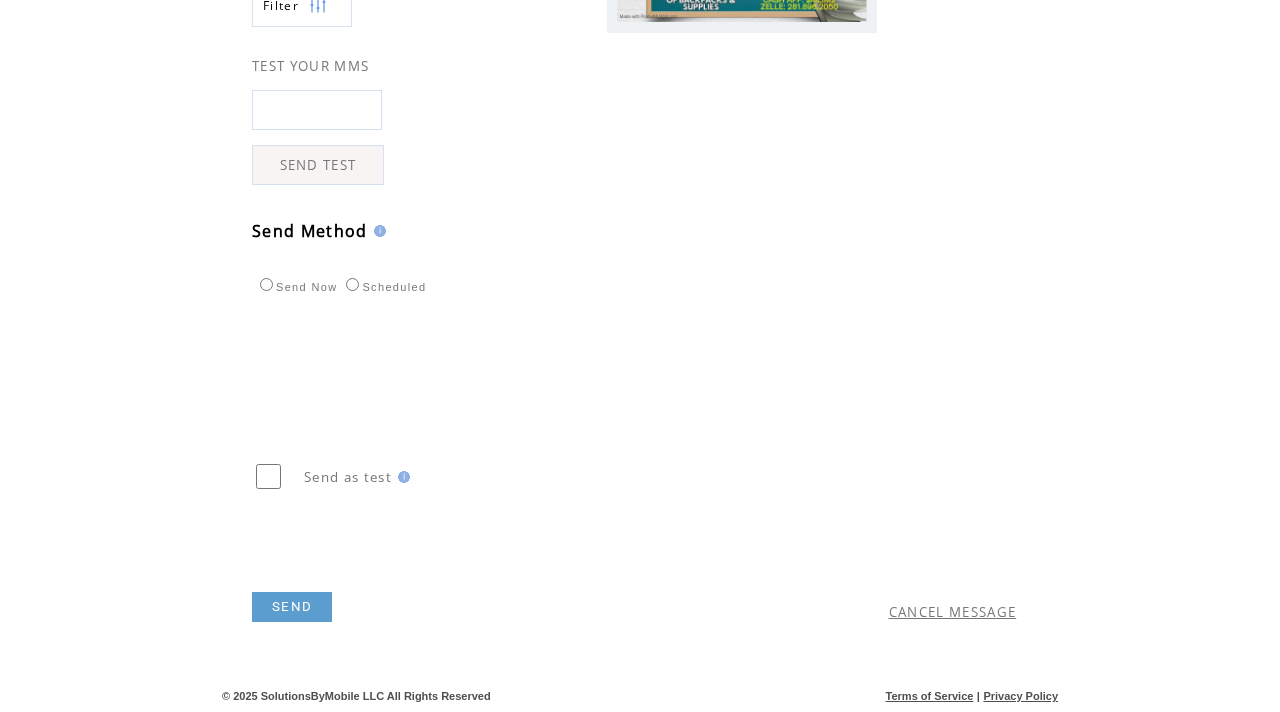 click on "SEND" at bounding box center [292, 607] 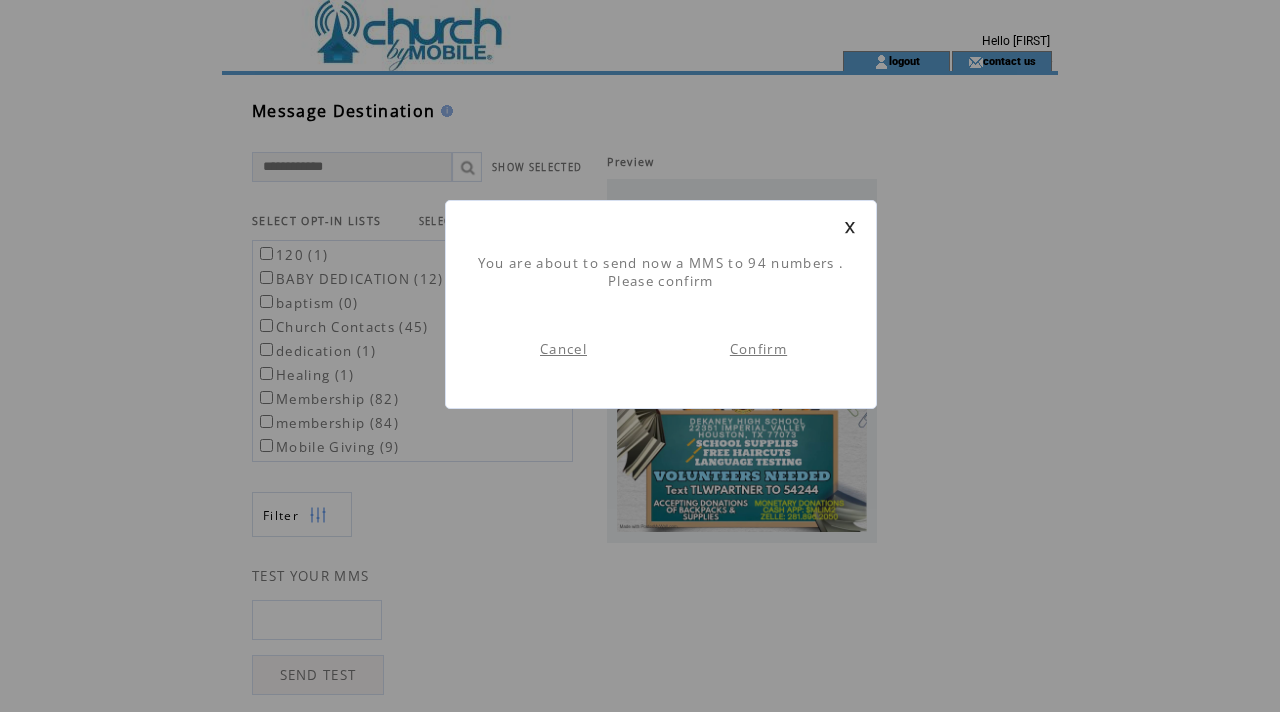 scroll, scrollTop: 1, scrollLeft: 0, axis: vertical 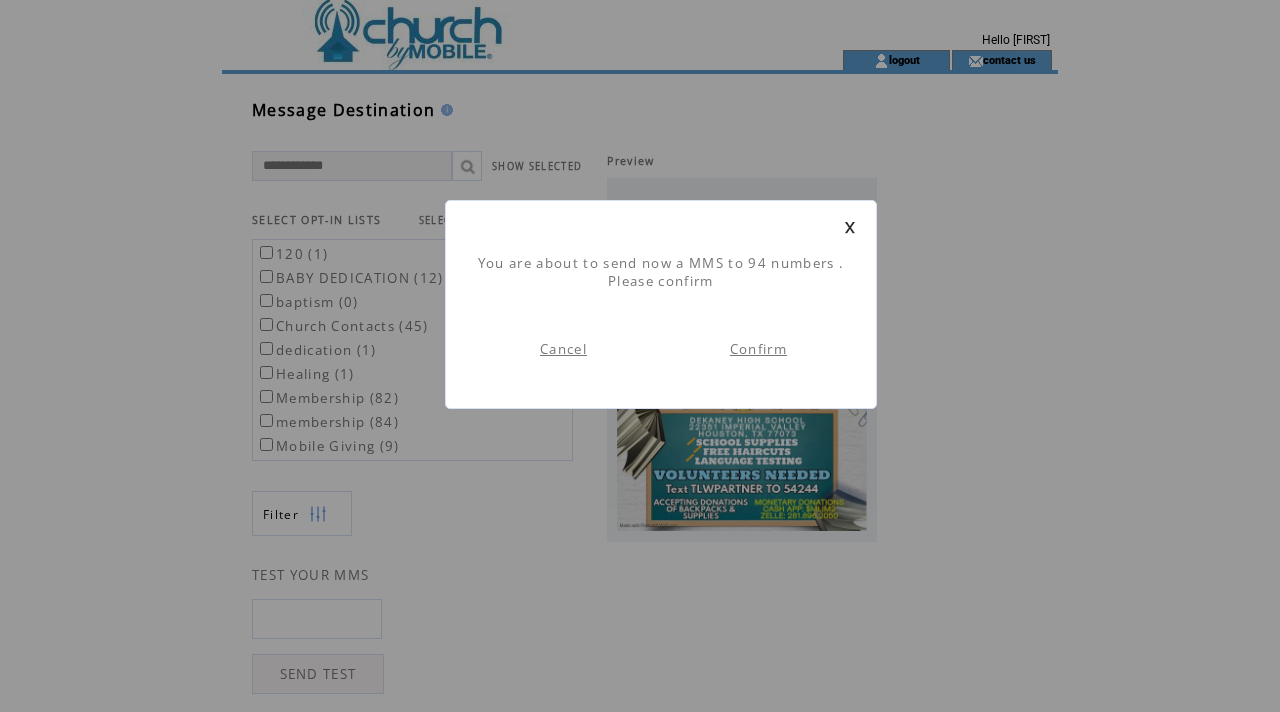 click on "Confirm" at bounding box center [758, 349] 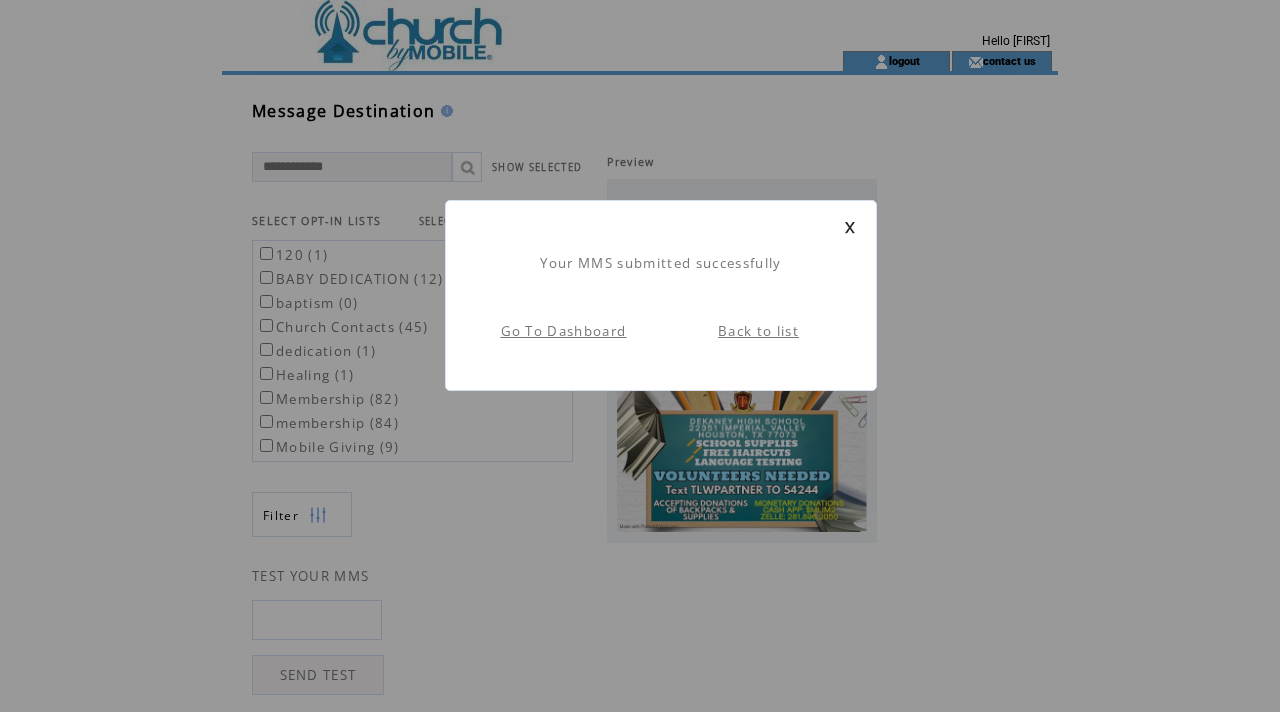 scroll, scrollTop: 1, scrollLeft: 0, axis: vertical 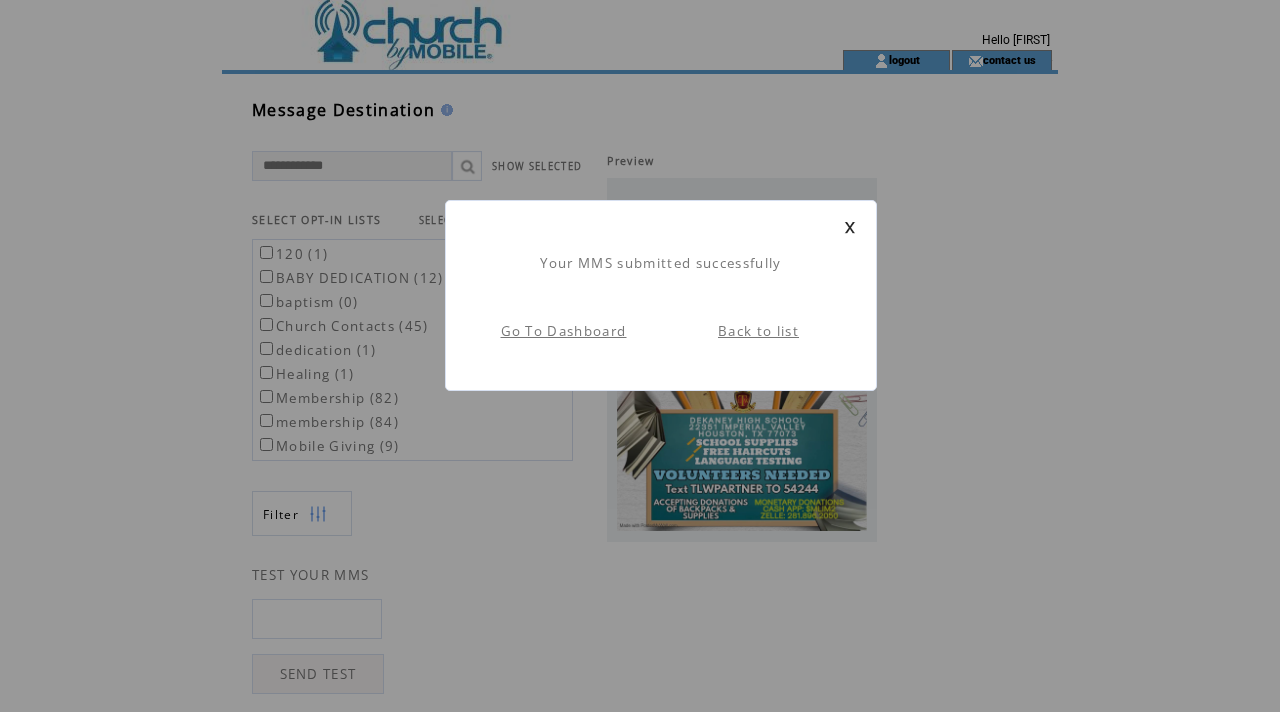click at bounding box center (850, 227) 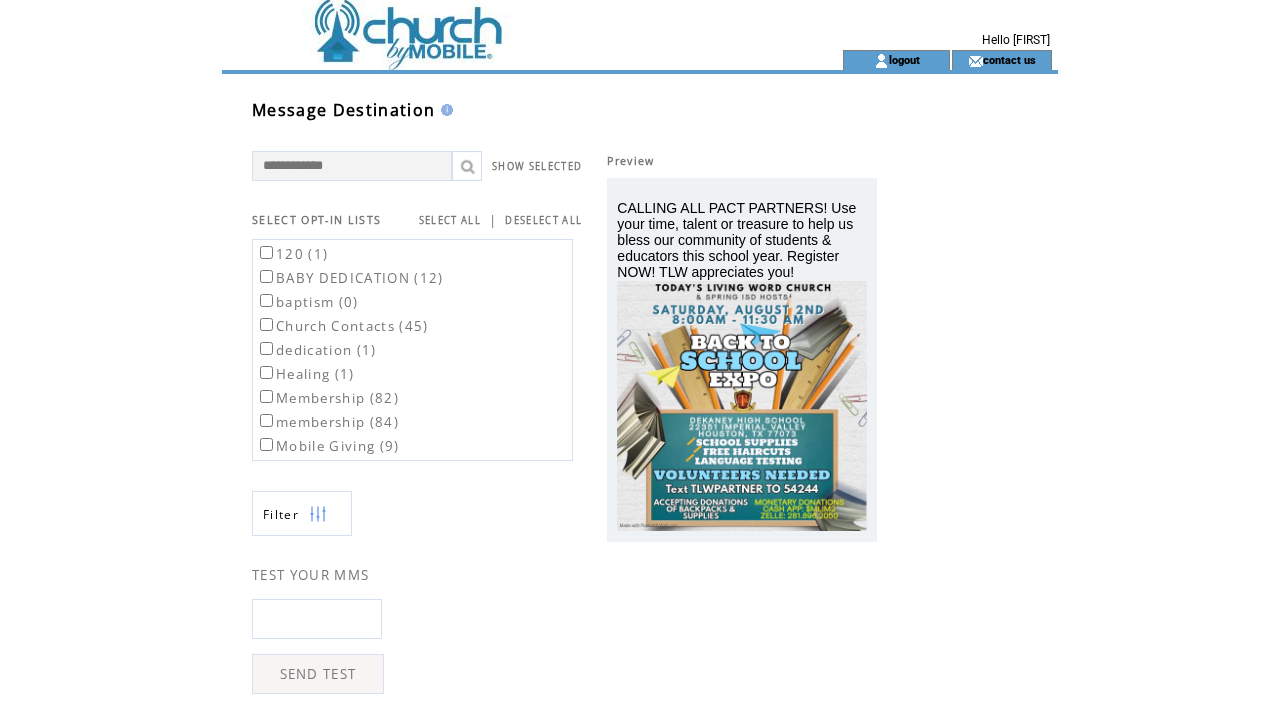 scroll, scrollTop: 0, scrollLeft: 0, axis: both 